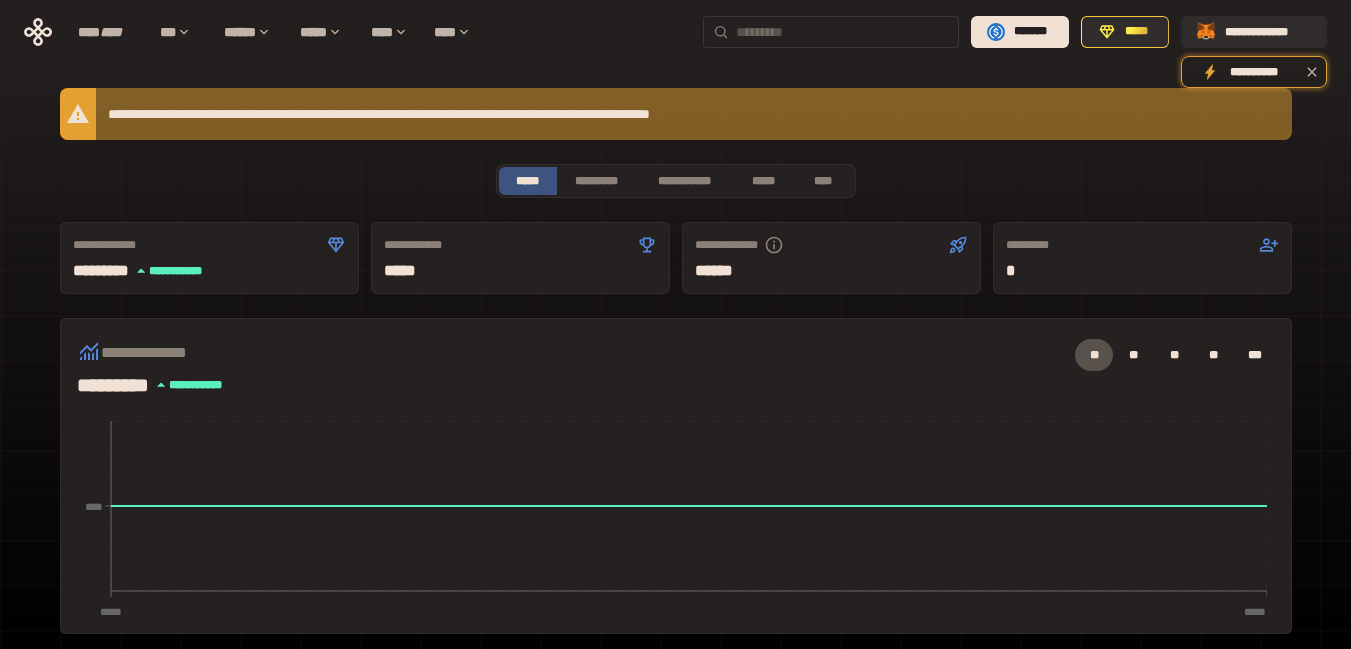 scroll, scrollTop: 134, scrollLeft: 0, axis: vertical 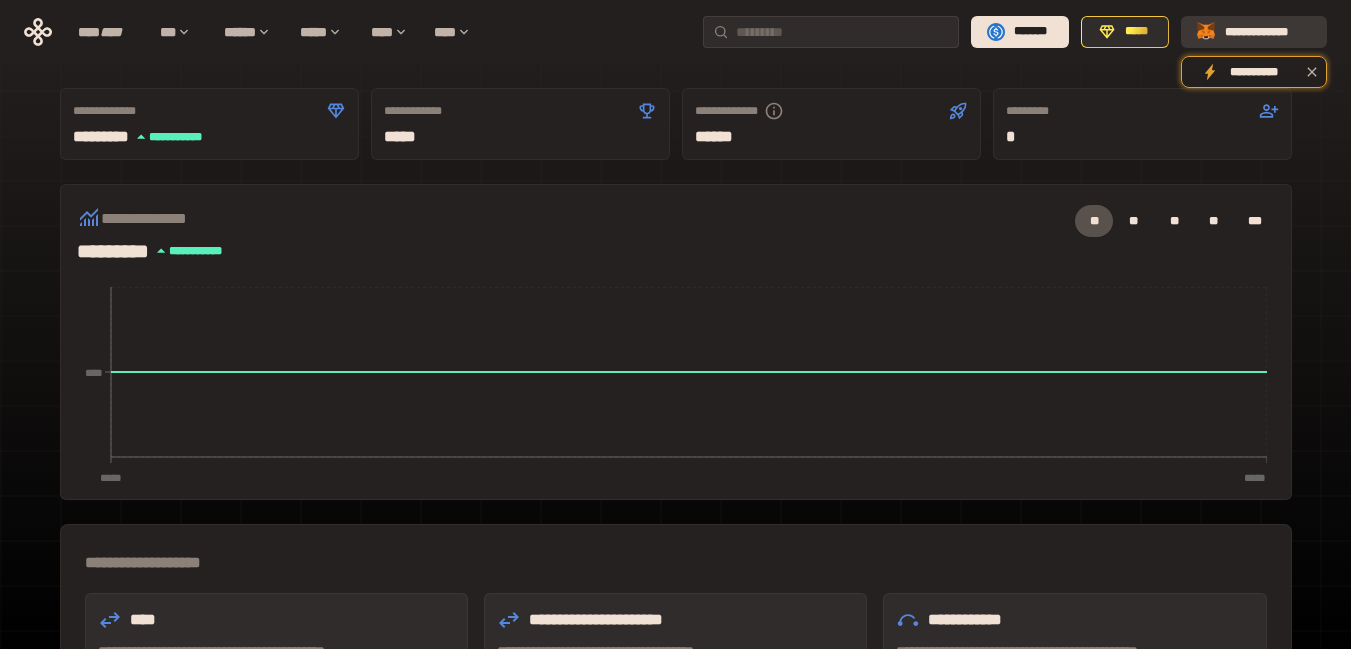 click on "**********" at bounding box center (1268, 32) 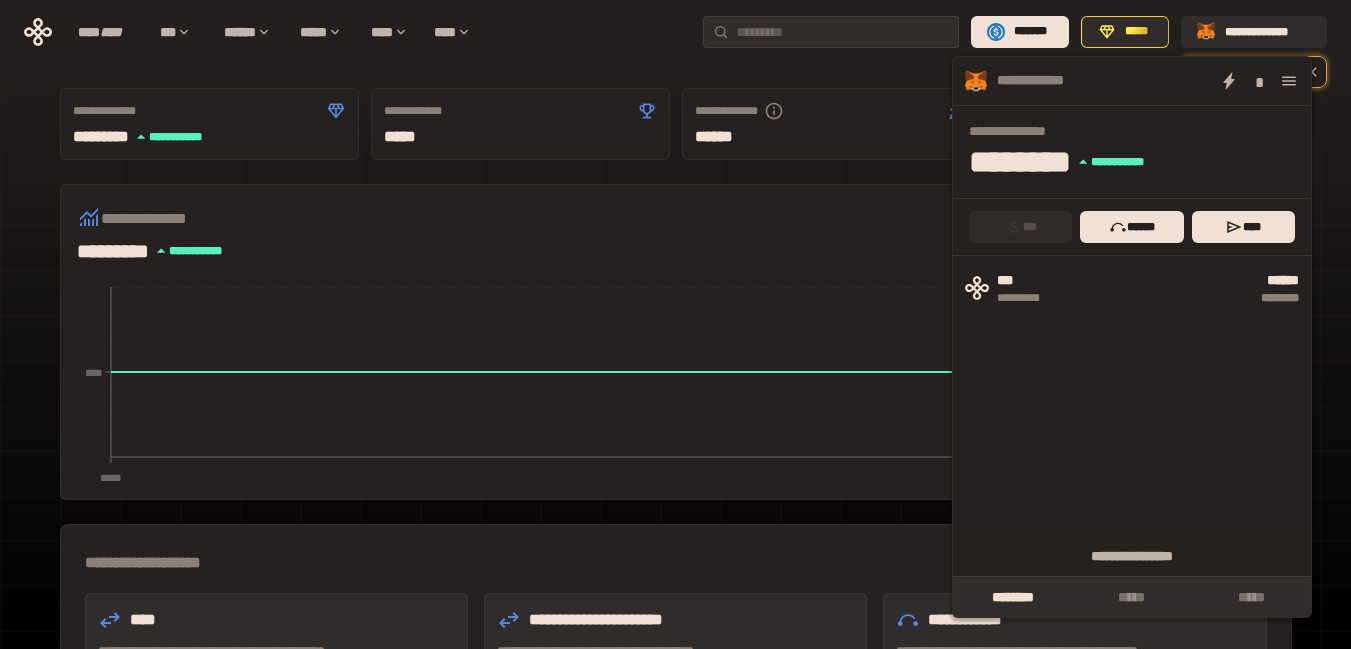 click 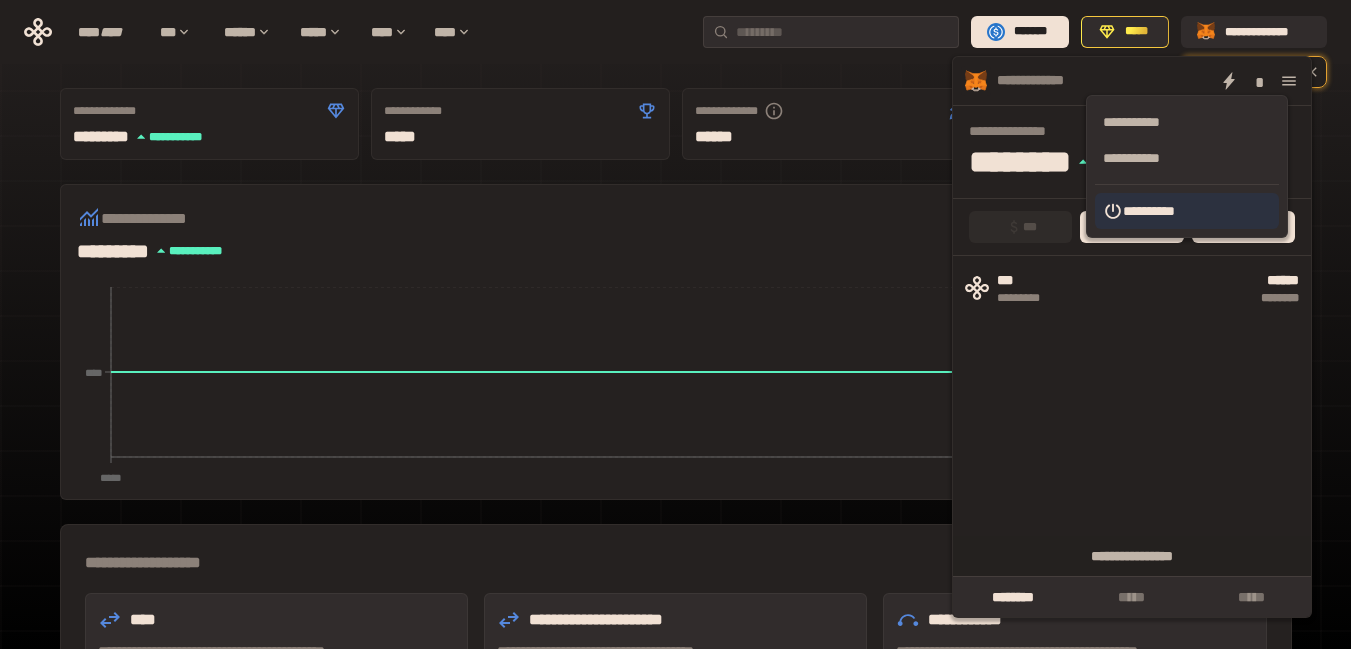 click on "**********" at bounding box center (1187, 211) 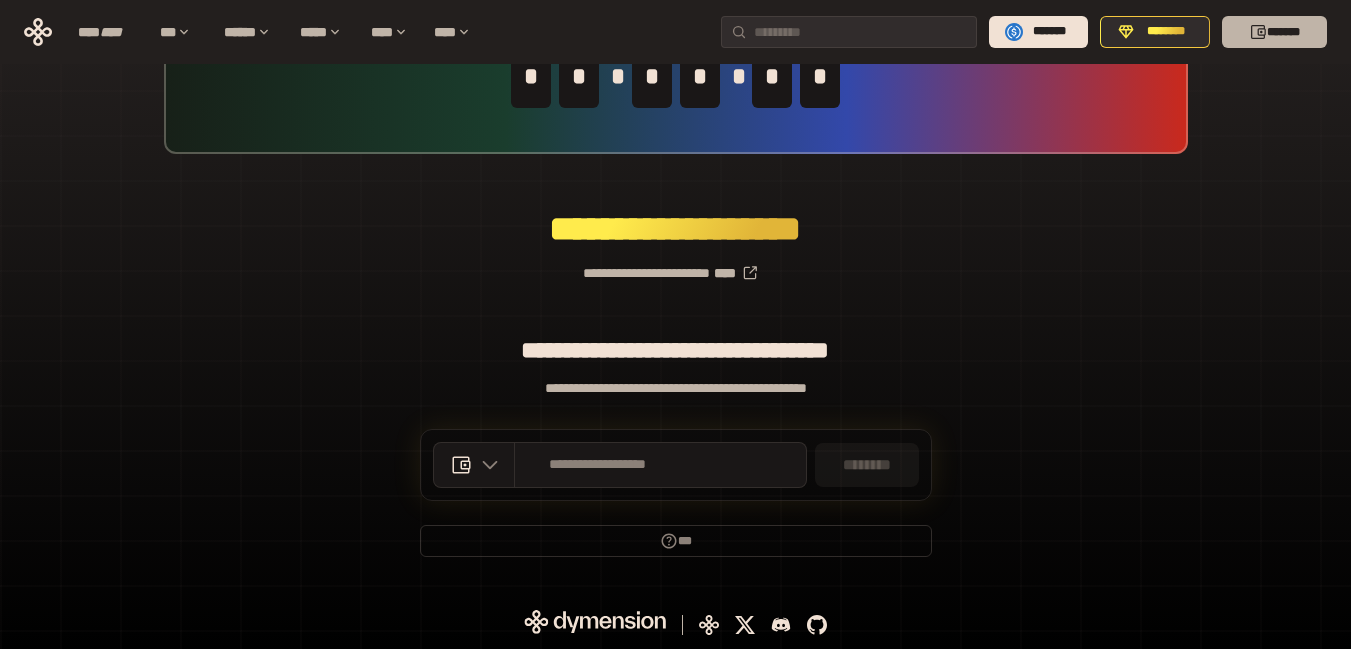 click on "*******" at bounding box center (1274, 32) 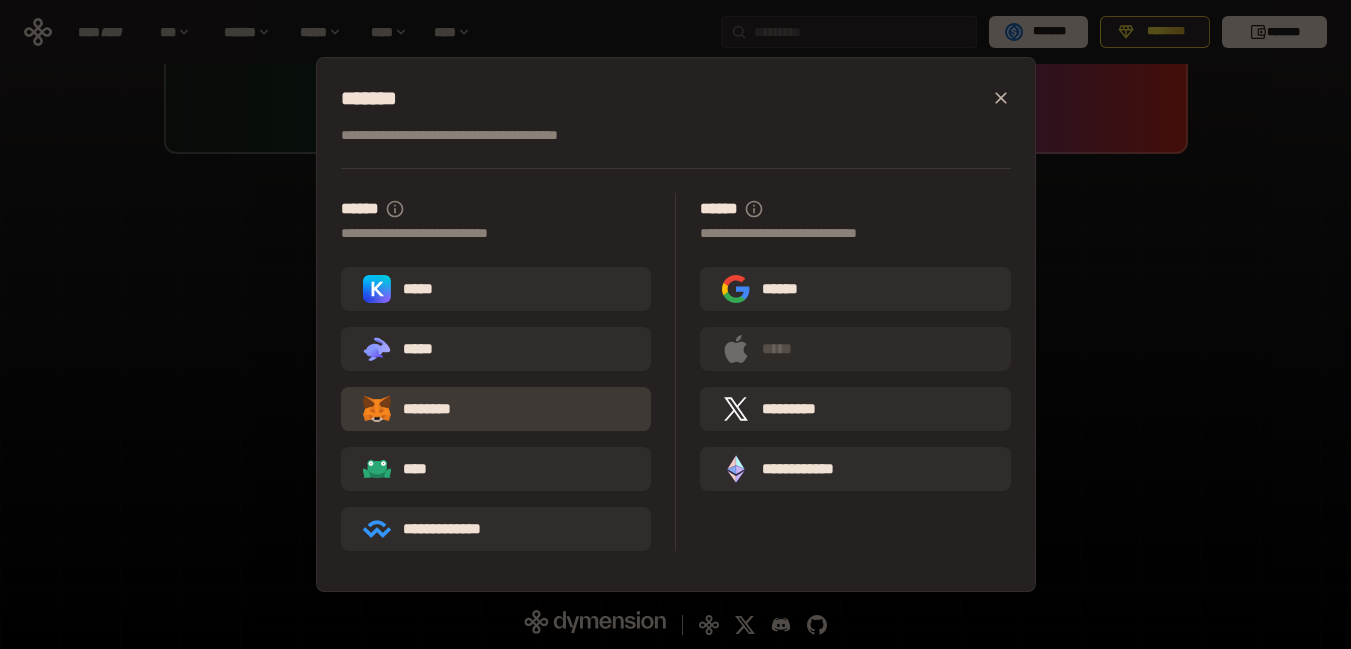 click on "********" at bounding box center [421, 409] 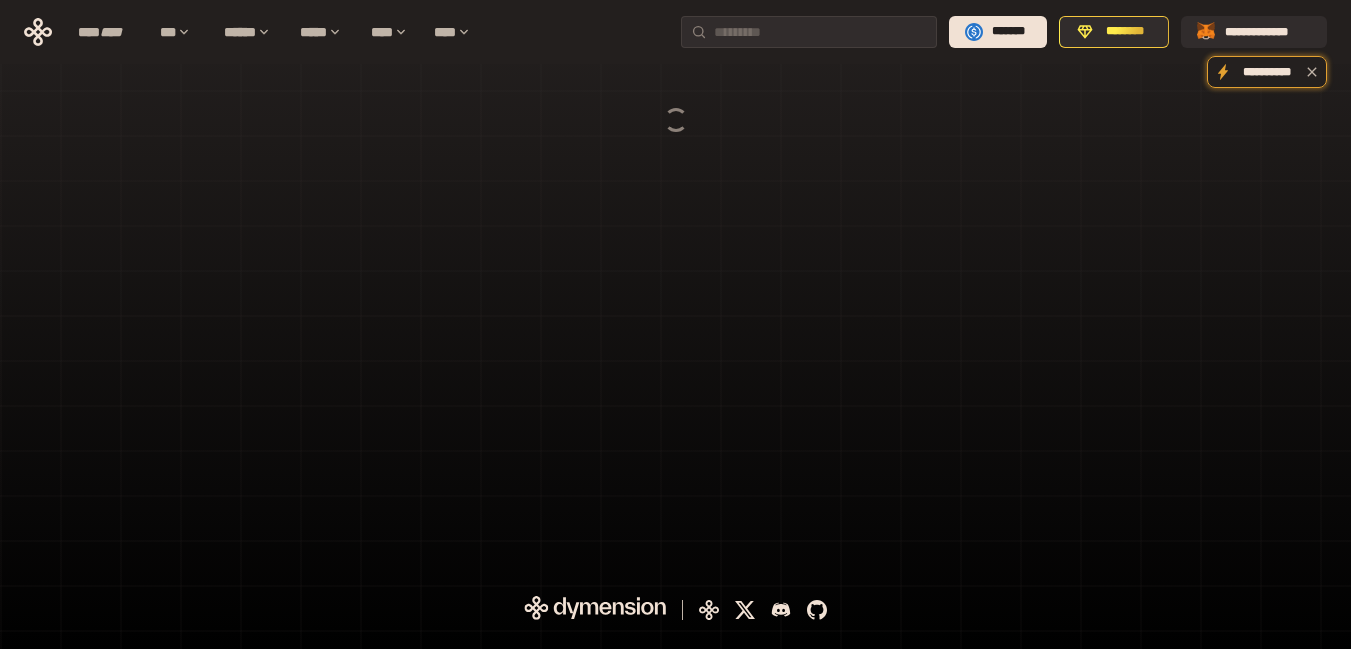 scroll, scrollTop: 0, scrollLeft: 0, axis: both 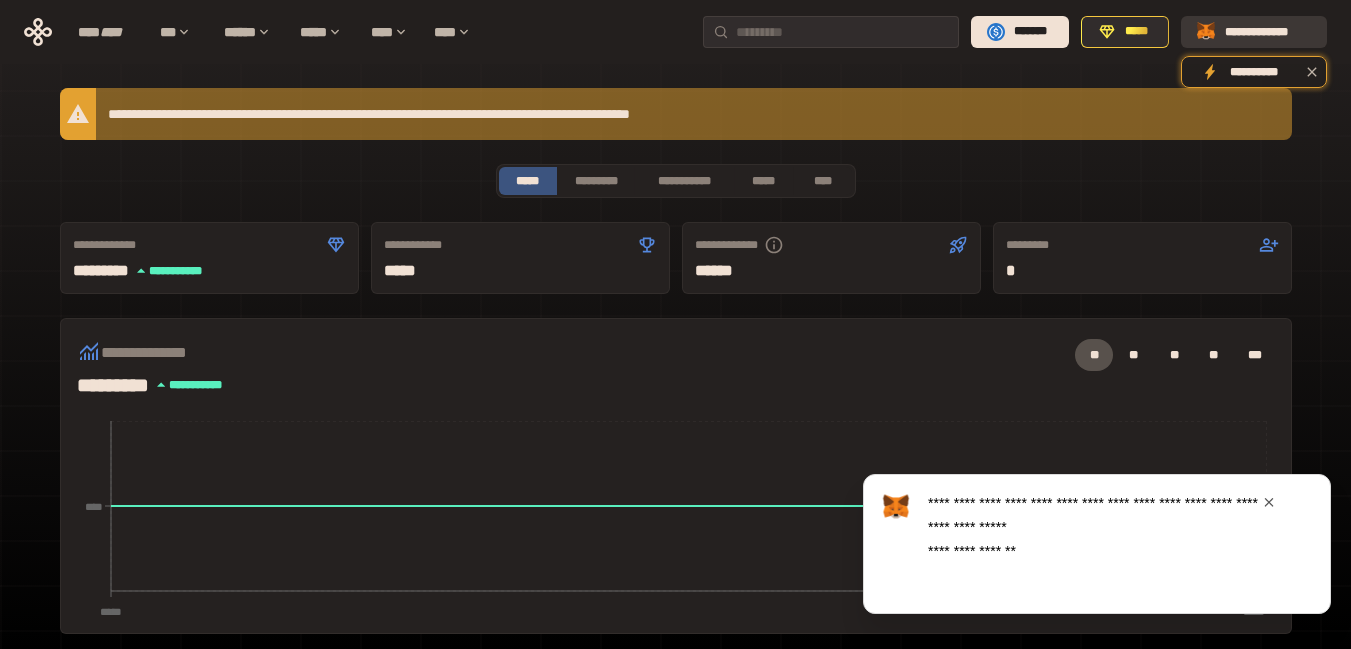 click on "**********" at bounding box center [1268, 32] 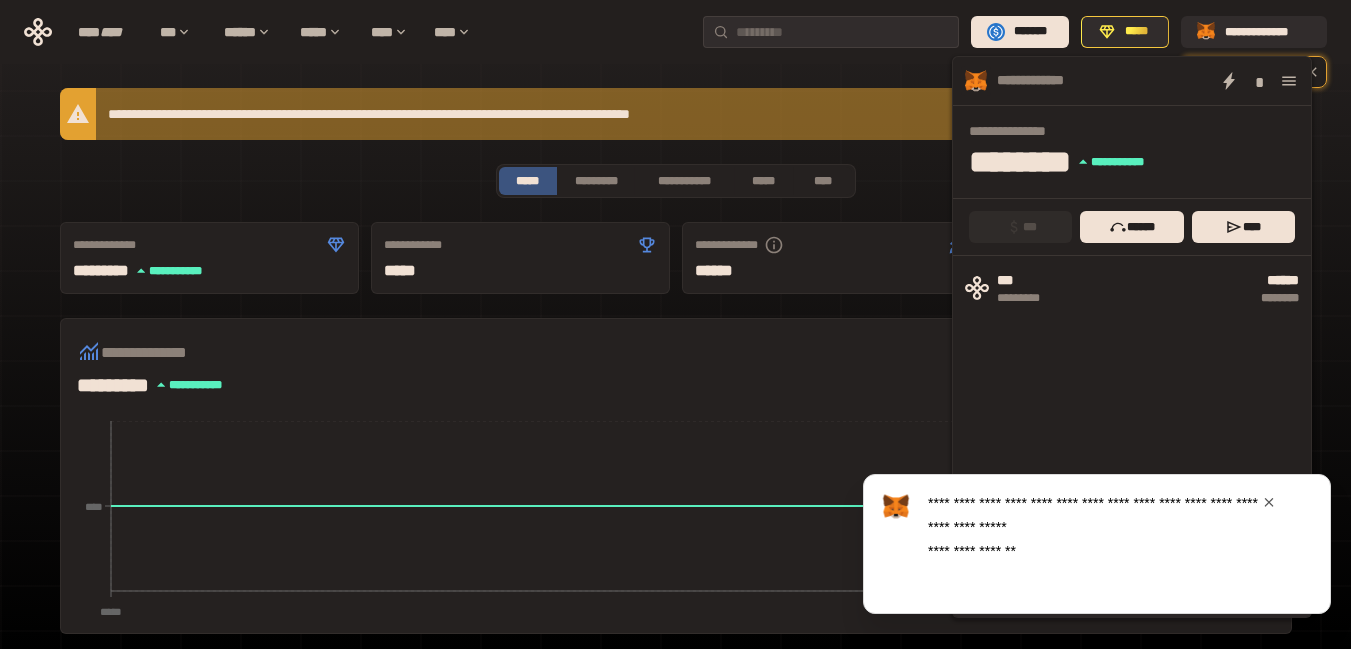 click at bounding box center (1269, 502) 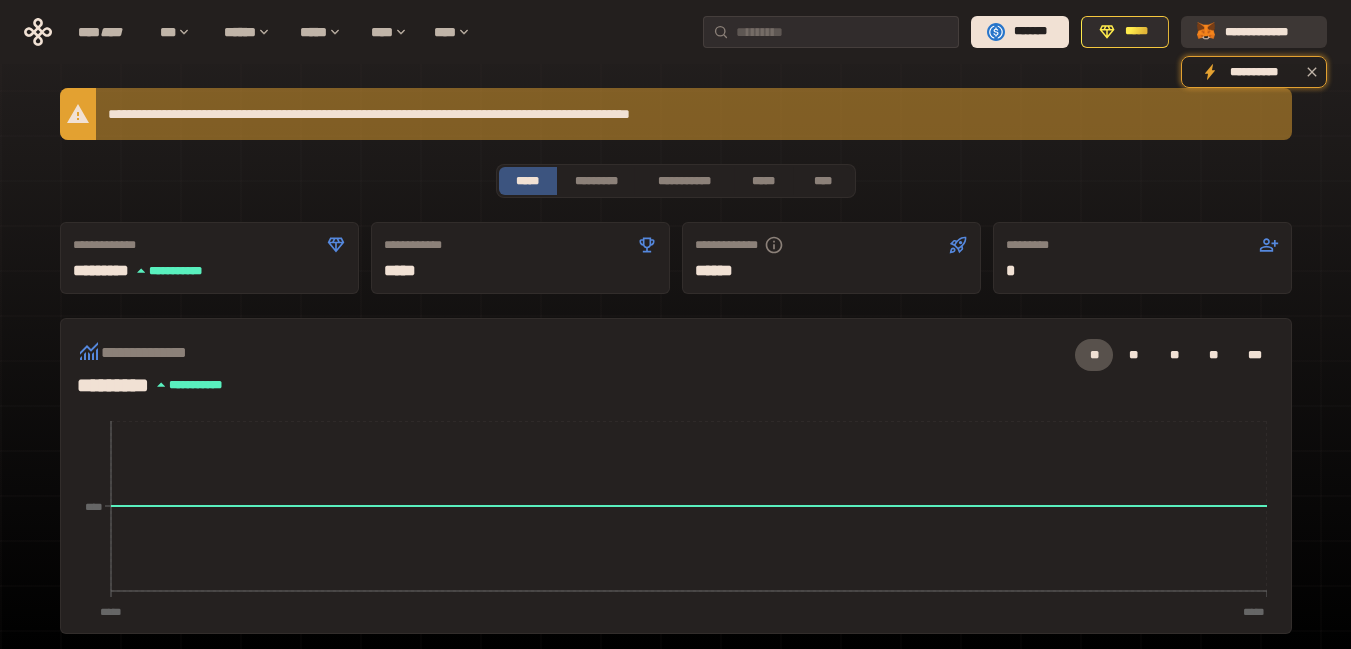 click on "**********" at bounding box center [1268, 32] 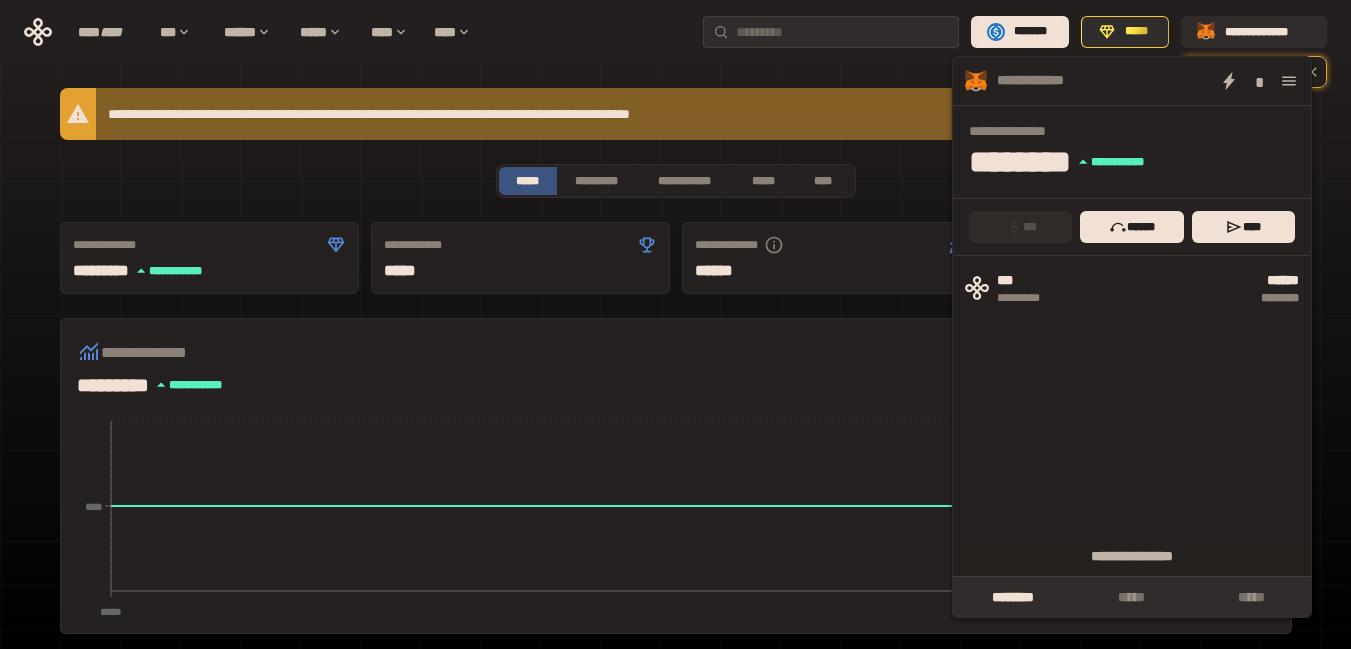 click 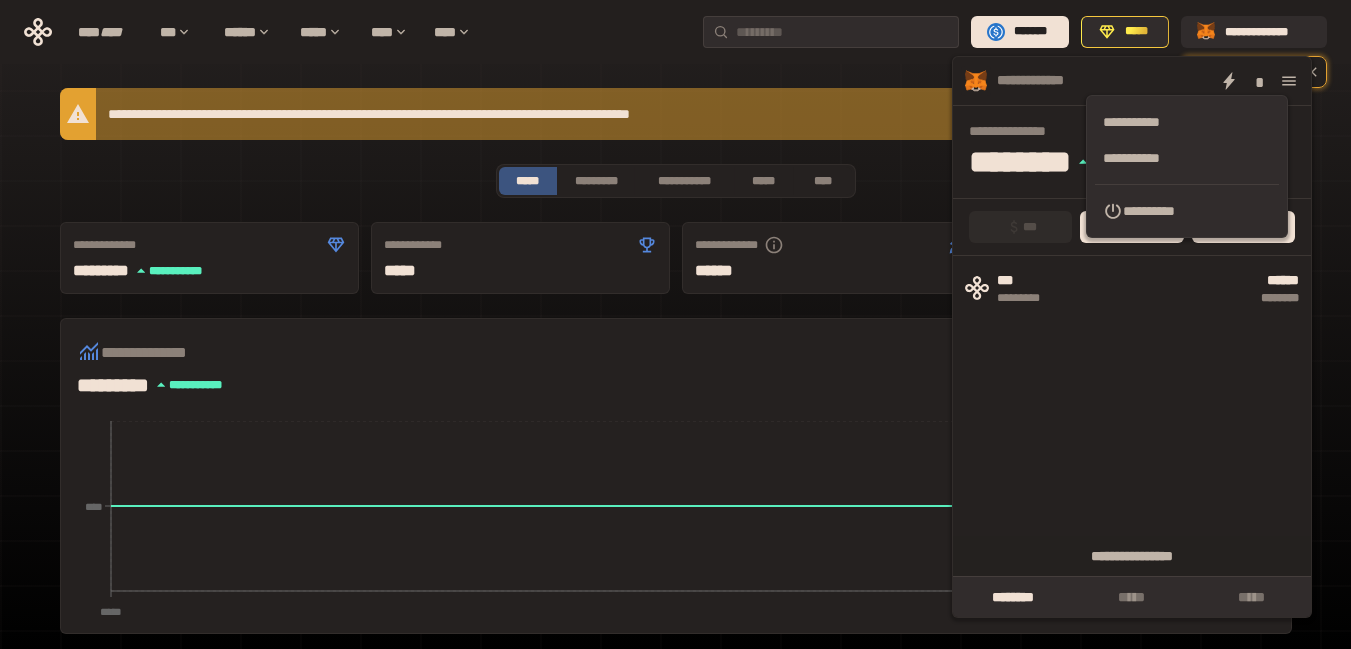click on "**********" at bounding box center (1187, 211) 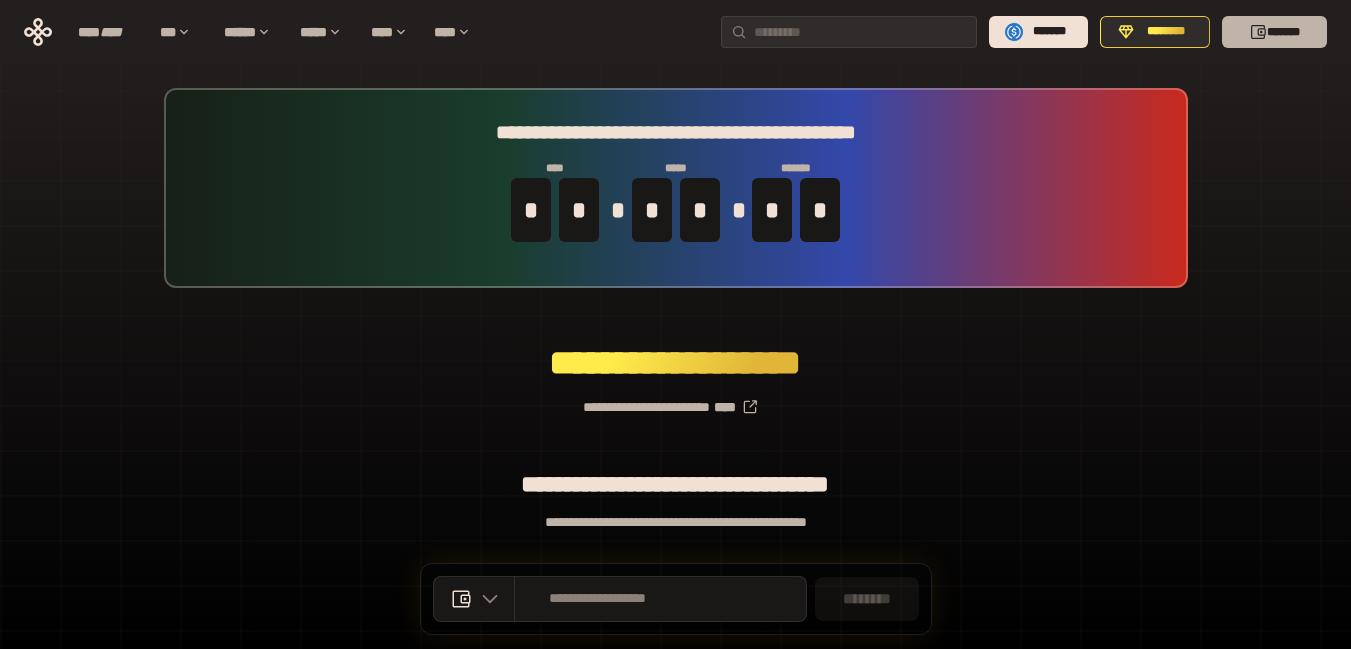 click 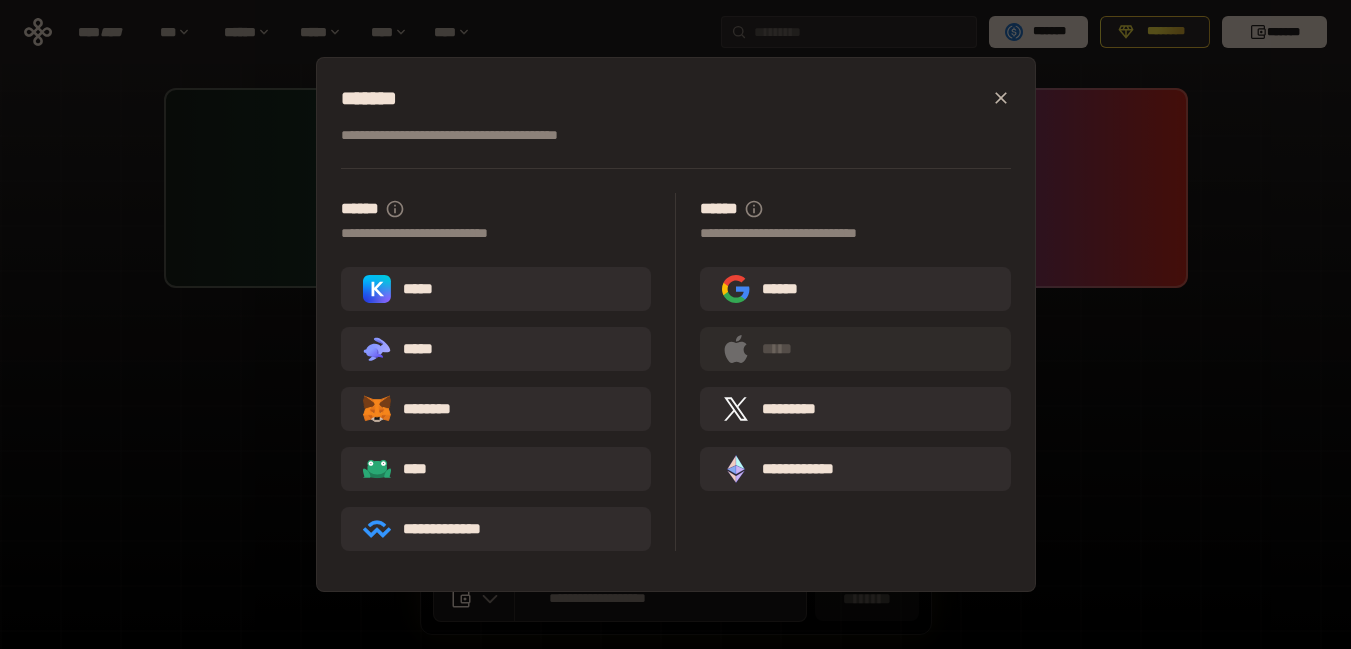 click on "********" at bounding box center (421, 409) 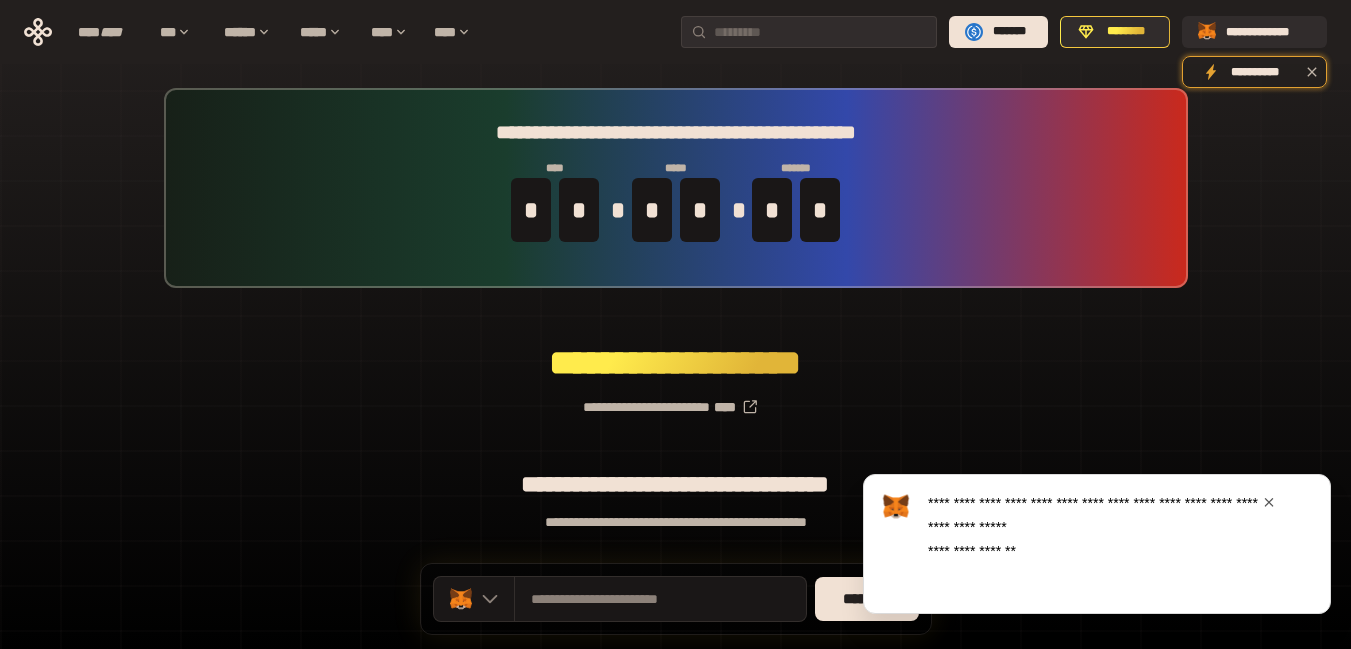 click at bounding box center [1269, 502] 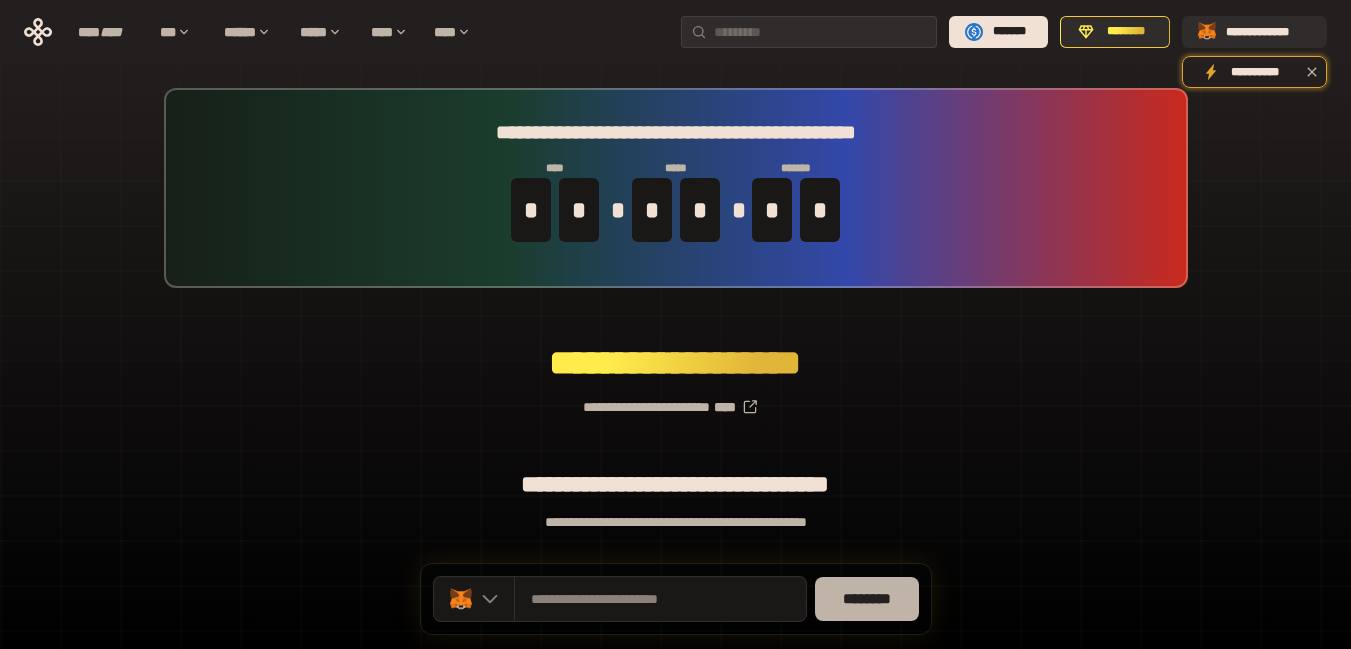 click on "********" at bounding box center [867, 599] 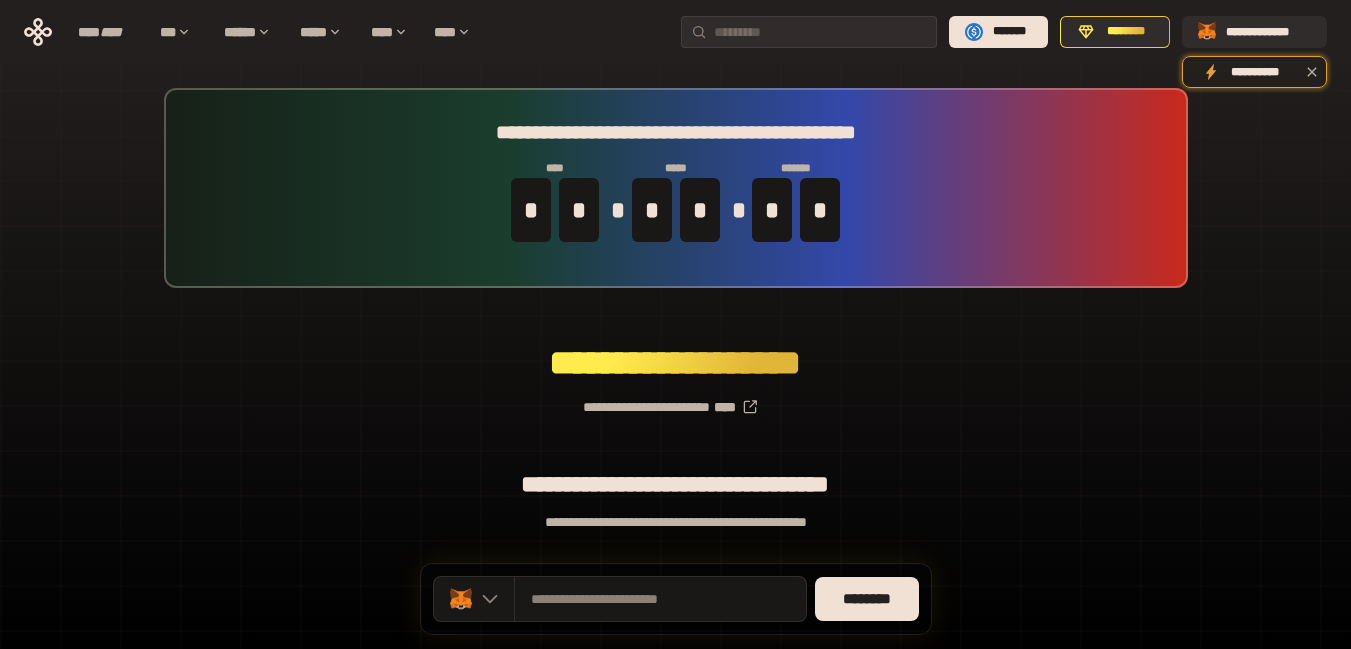 type 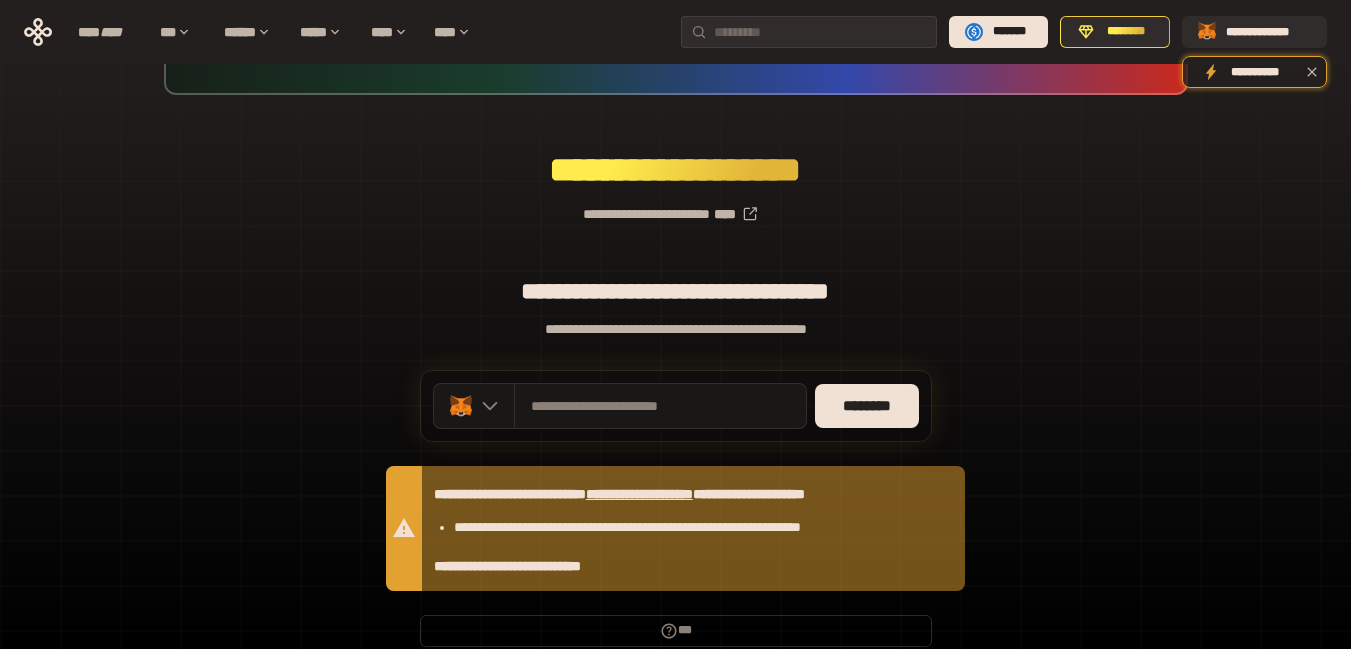 scroll, scrollTop: 186, scrollLeft: 0, axis: vertical 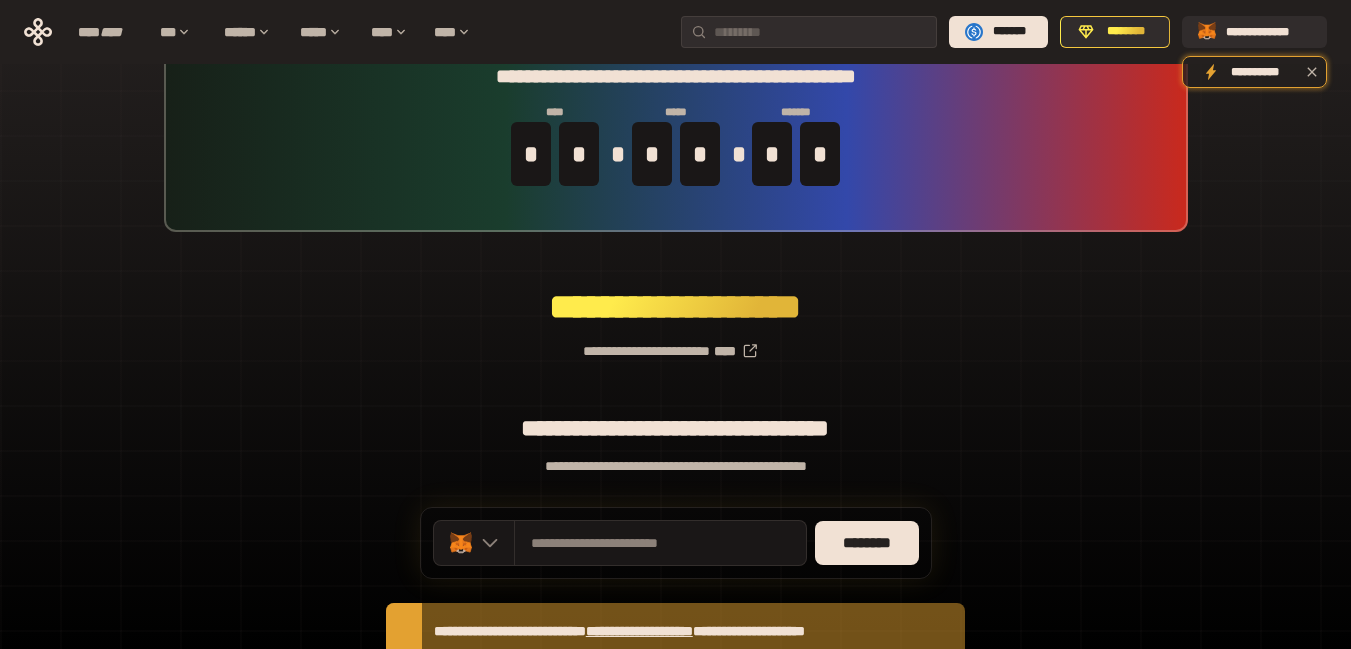 click on "**********" at bounding box center [675, 418] 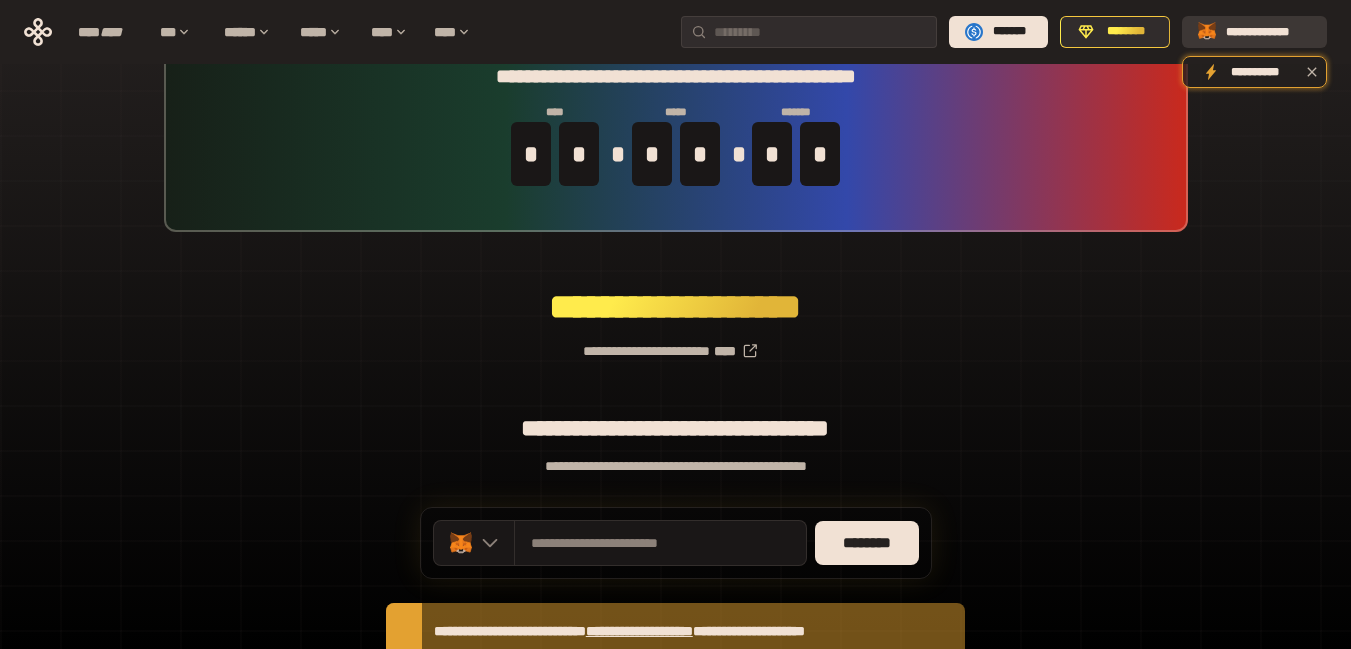 click on "**********" at bounding box center [1268, 32] 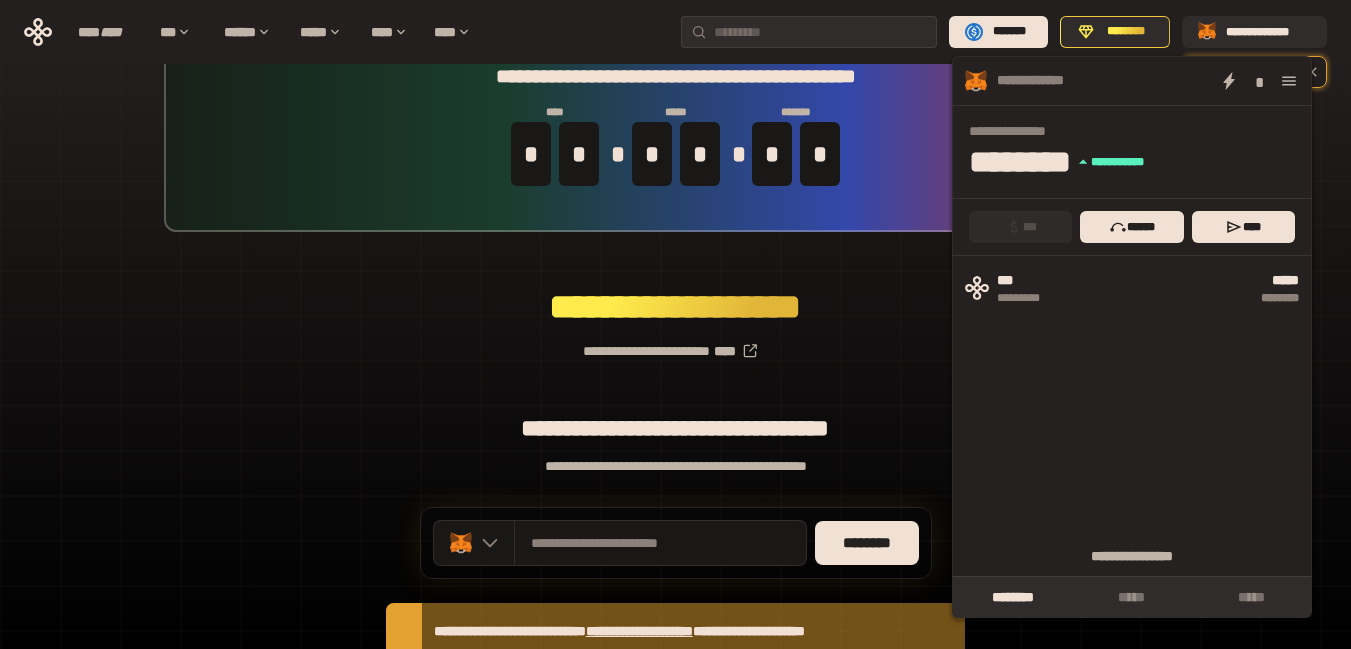 click 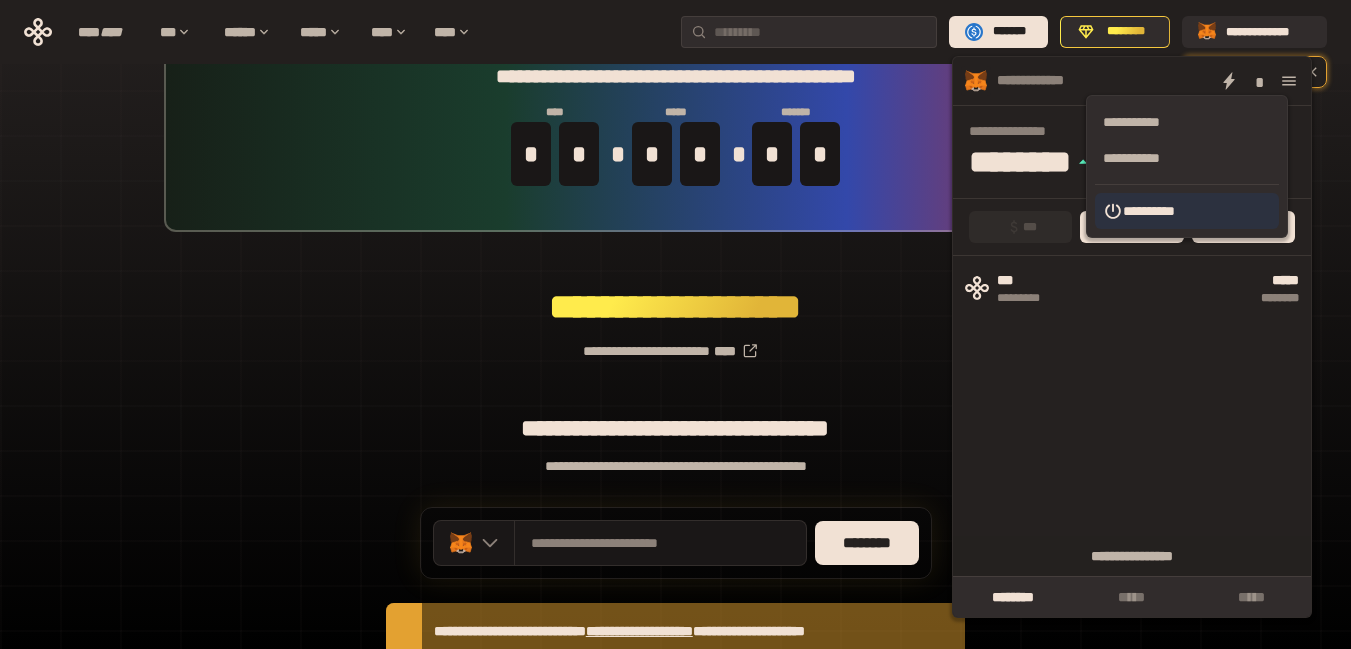 click on "**********" at bounding box center [1187, 211] 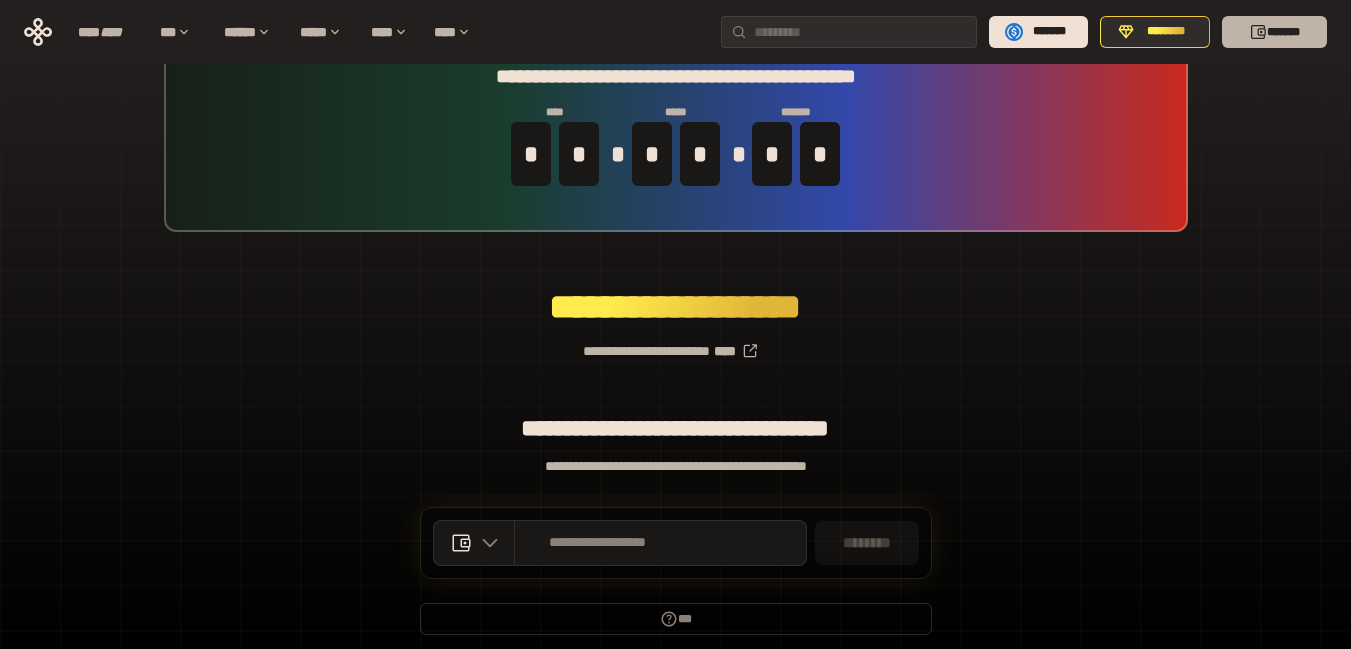 click on "*******" at bounding box center (1274, 32) 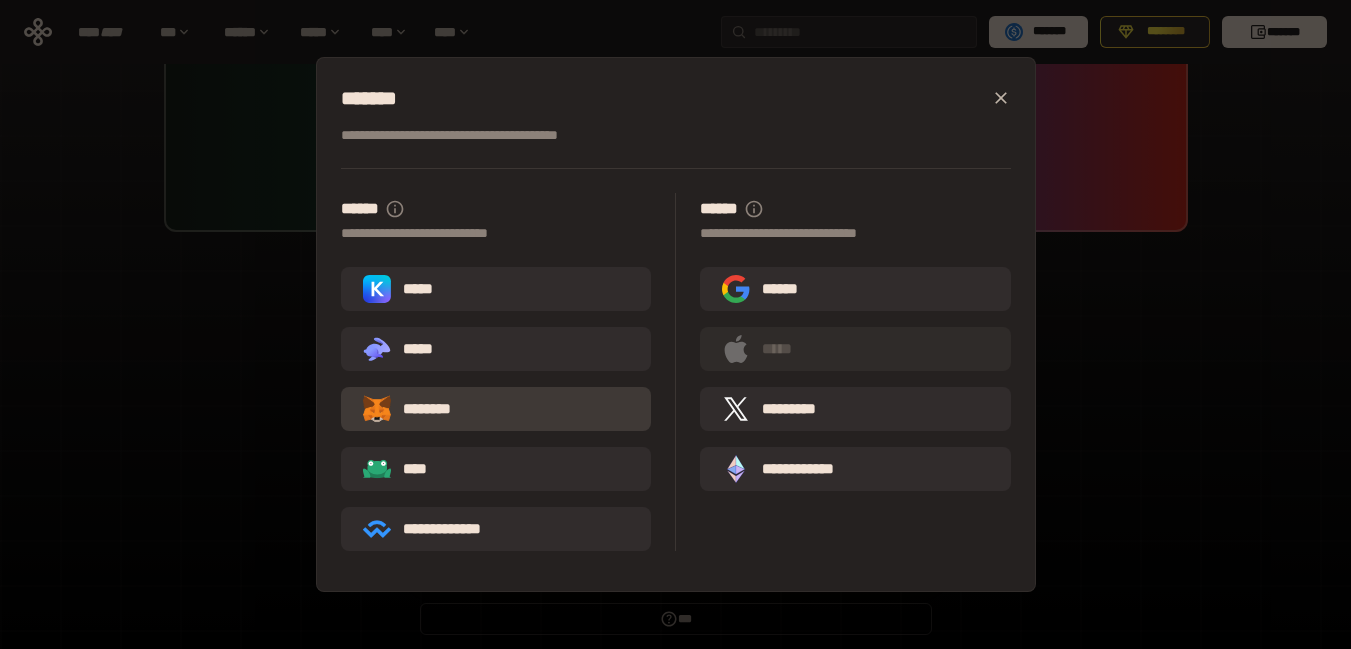 click on "********" at bounding box center [496, 409] 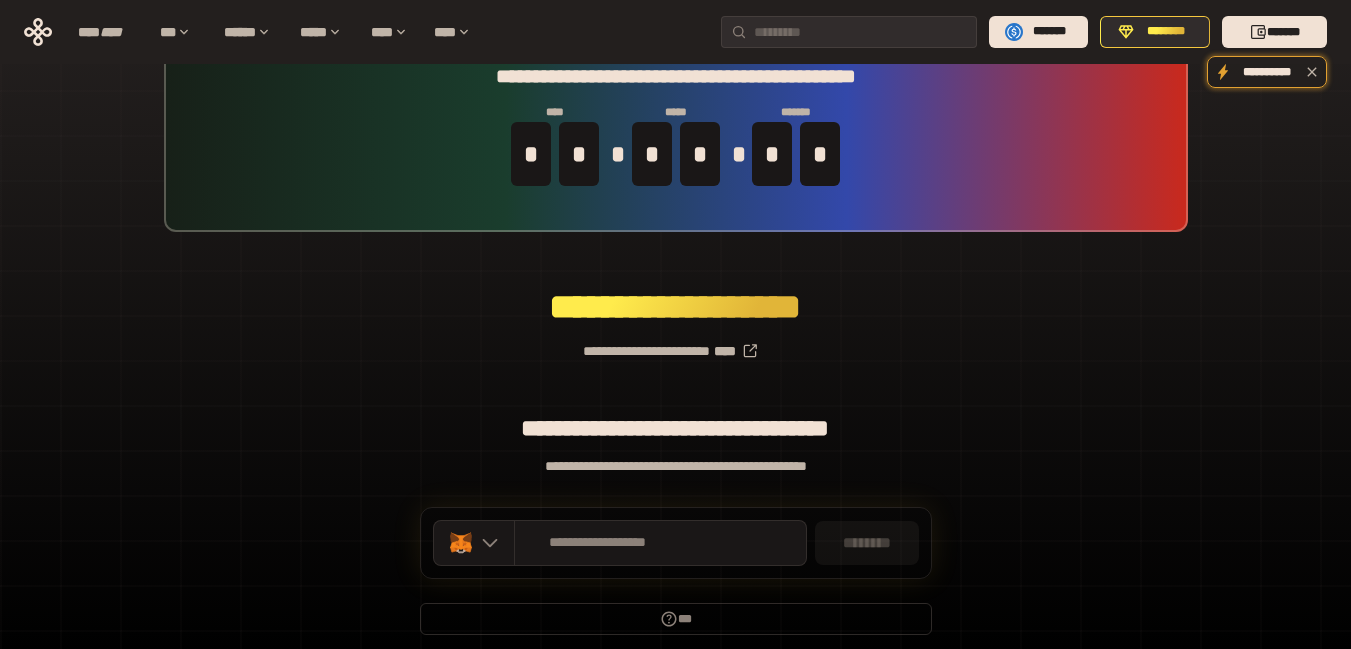scroll, scrollTop: 0, scrollLeft: 0, axis: both 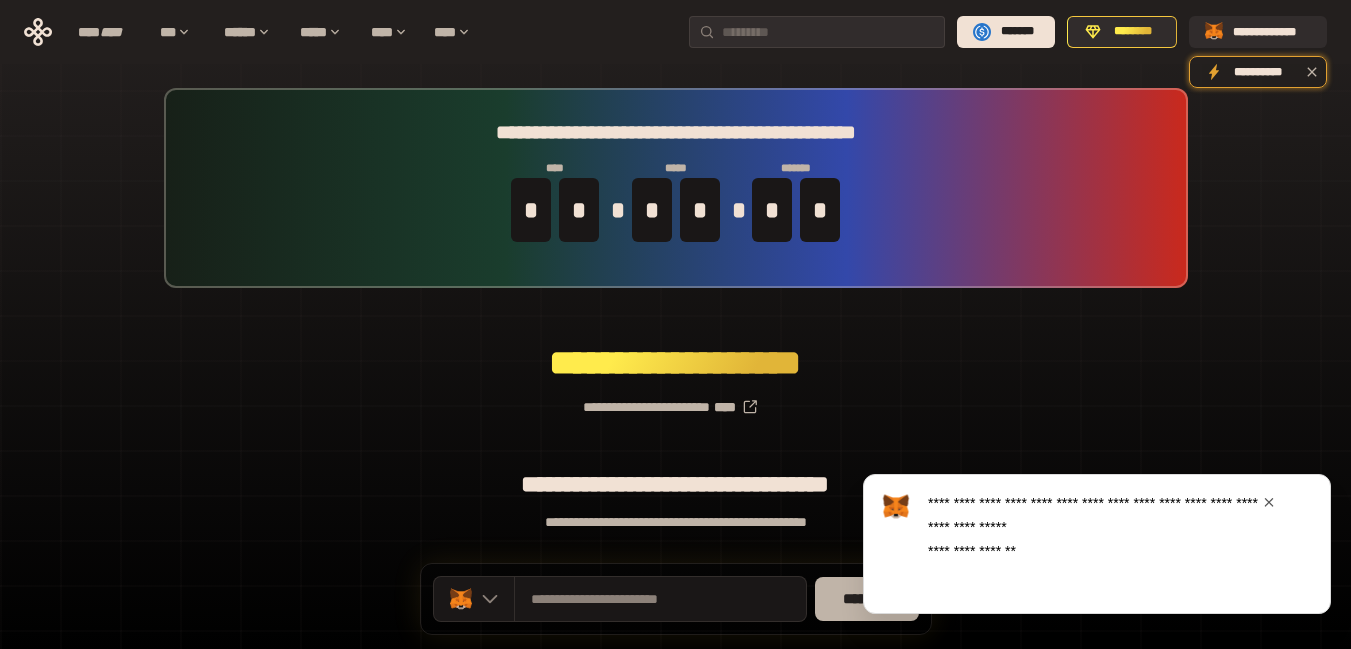 click on "********" at bounding box center (867, 599) 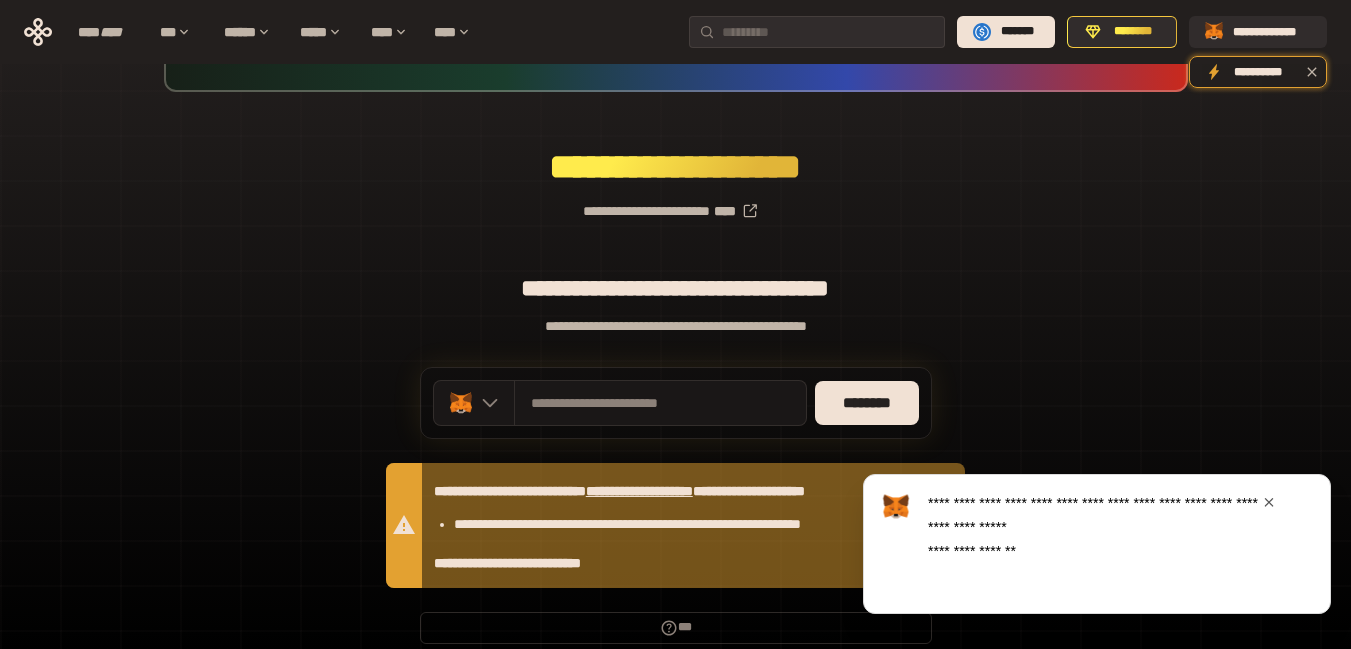 scroll, scrollTop: 0, scrollLeft: 0, axis: both 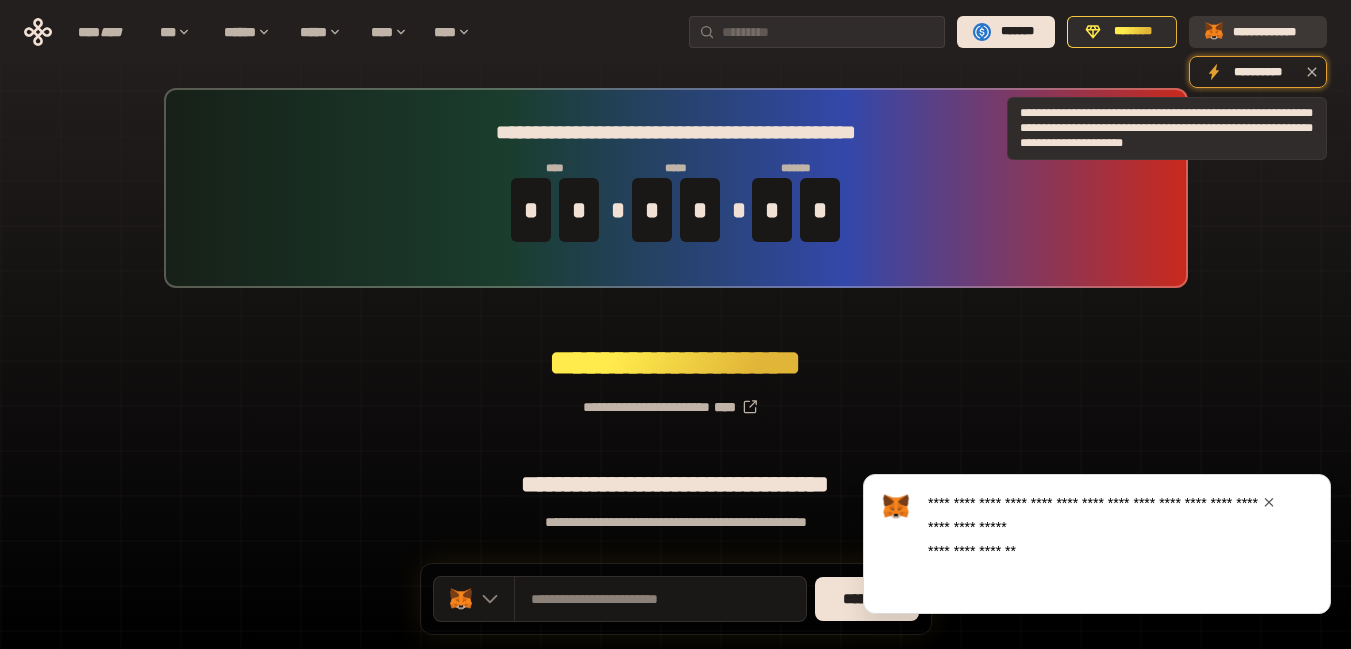 click on "**********" at bounding box center (1272, 32) 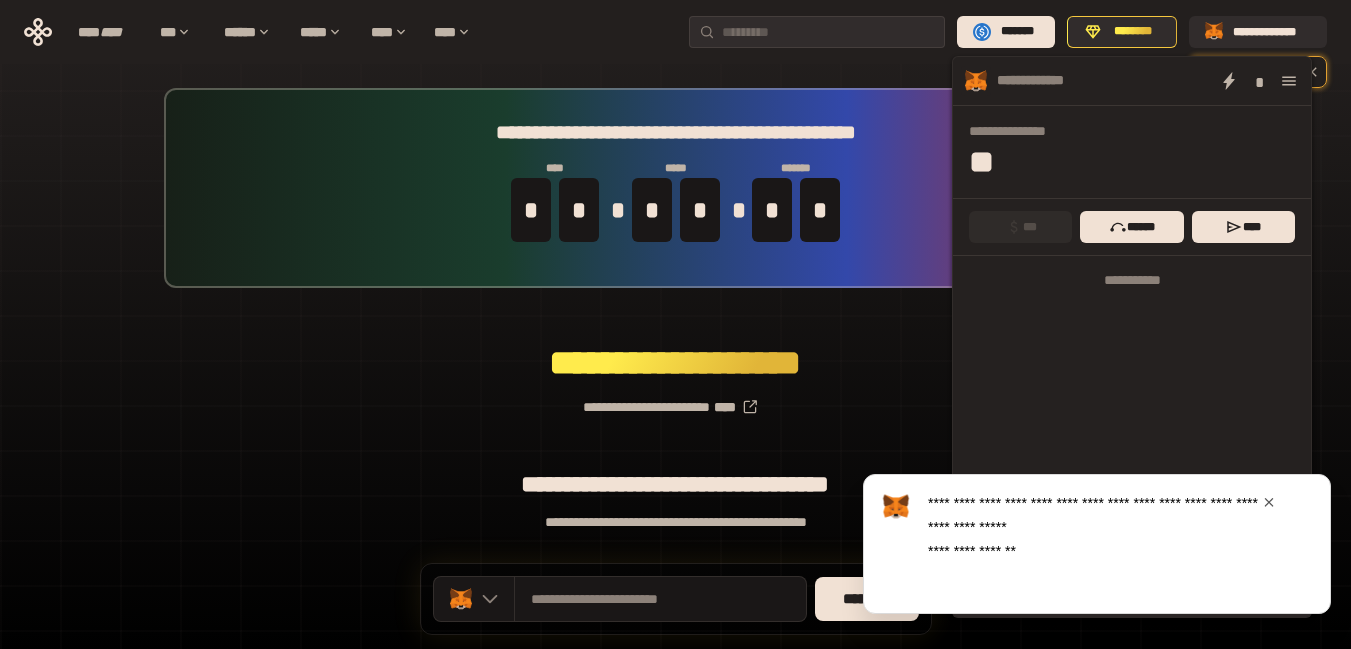 click 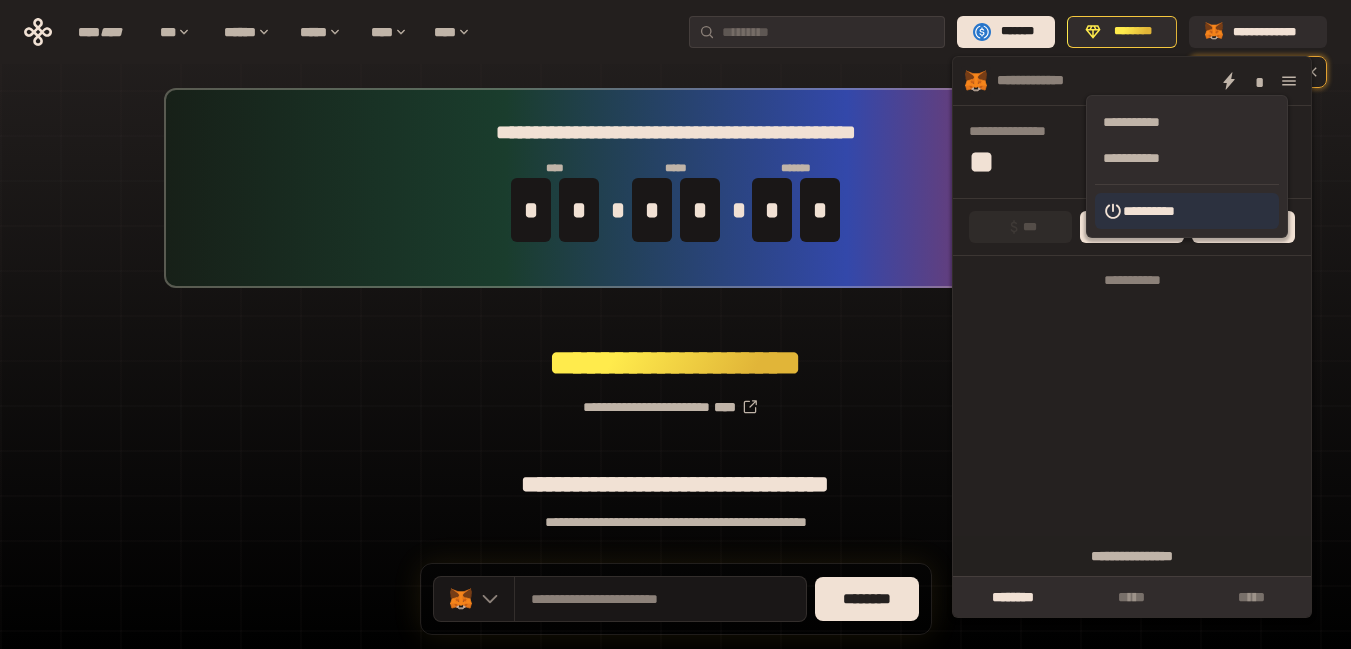 click on "**********" at bounding box center [1187, 211] 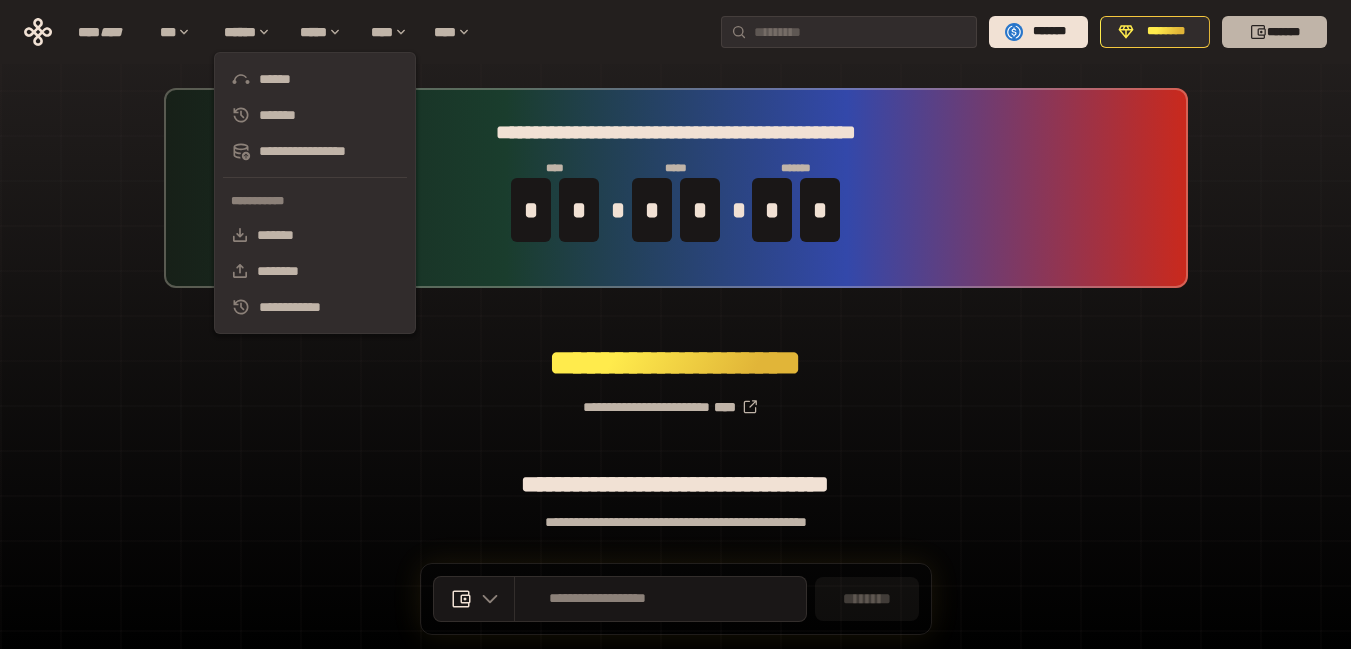 click on "*******" at bounding box center (1274, 32) 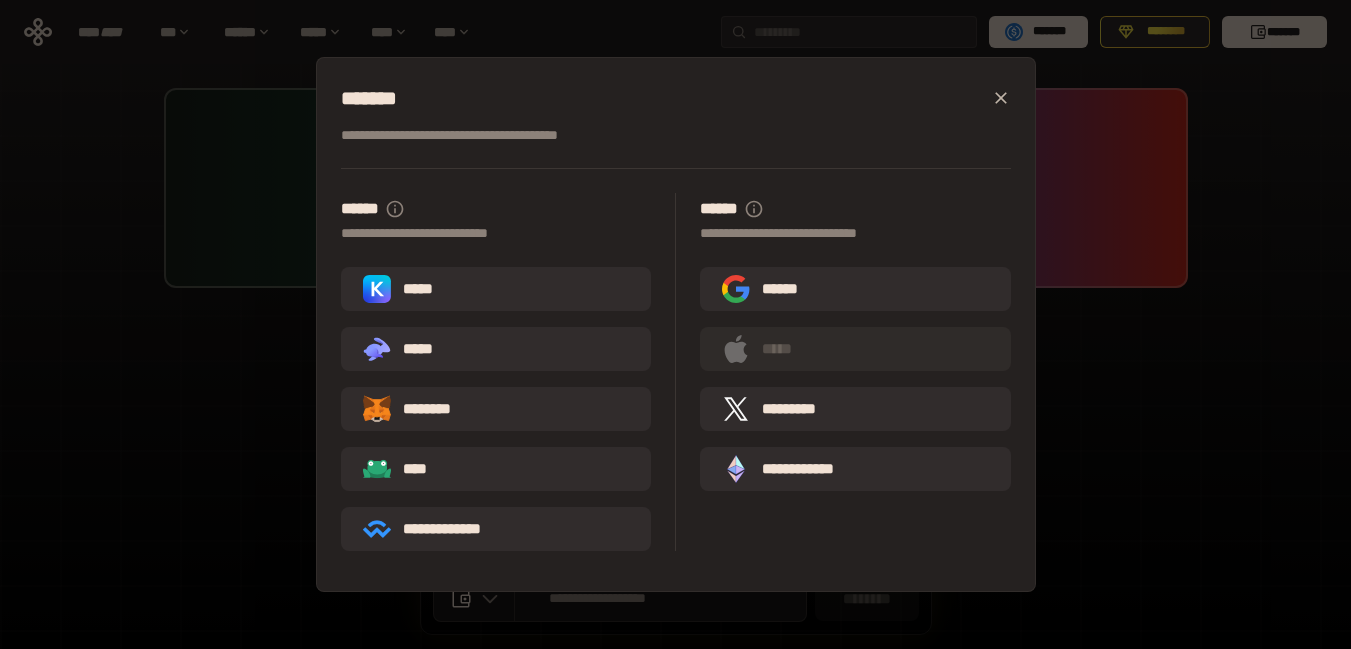 click on "********" at bounding box center [496, 409] 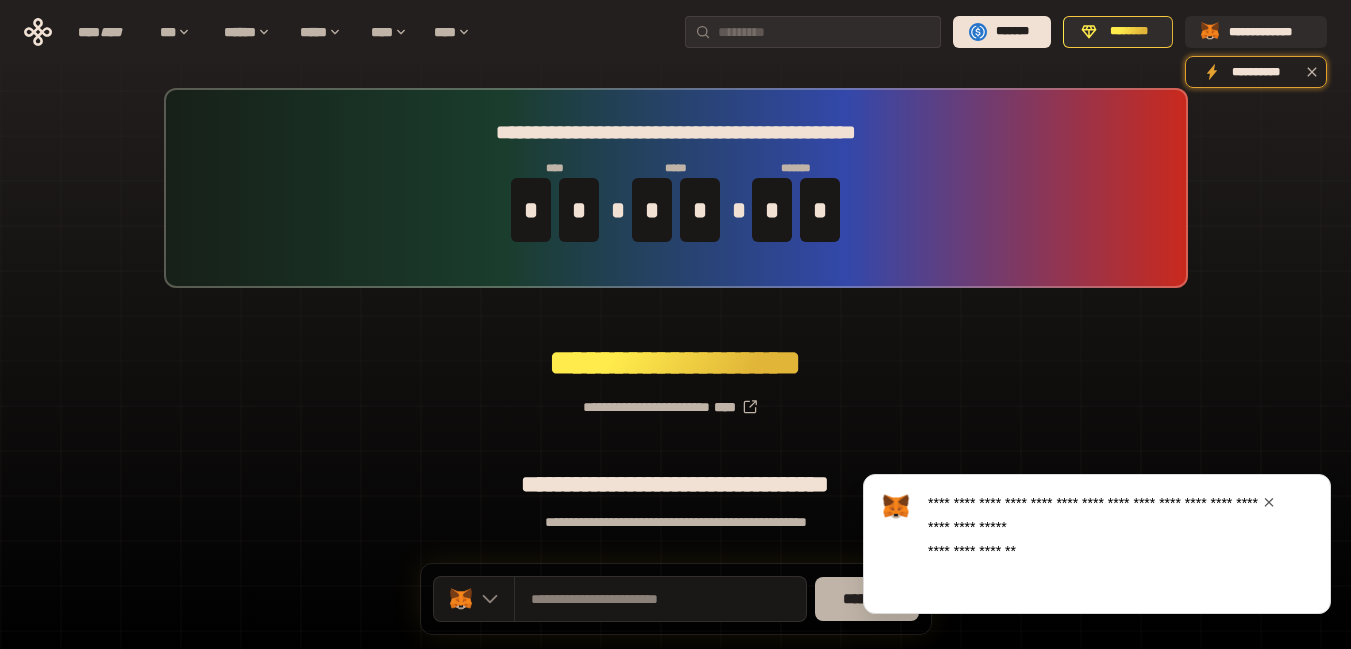click on "********" at bounding box center (867, 599) 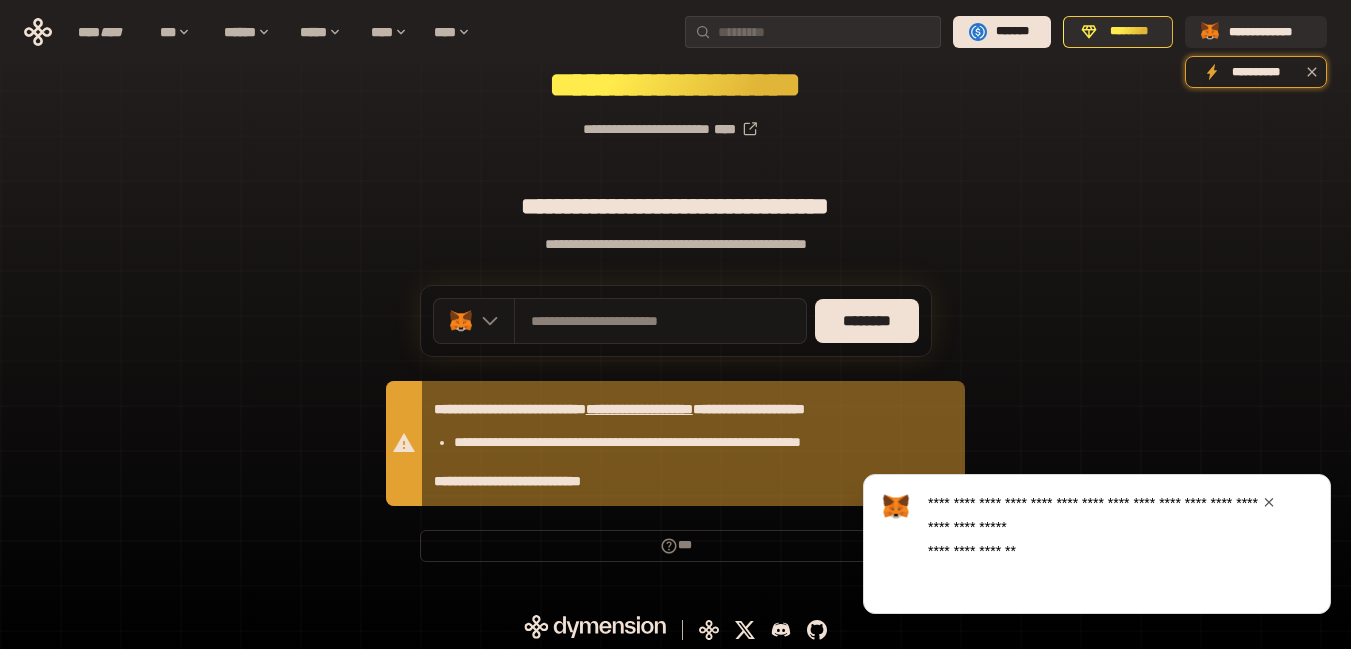 scroll, scrollTop: 0, scrollLeft: 0, axis: both 